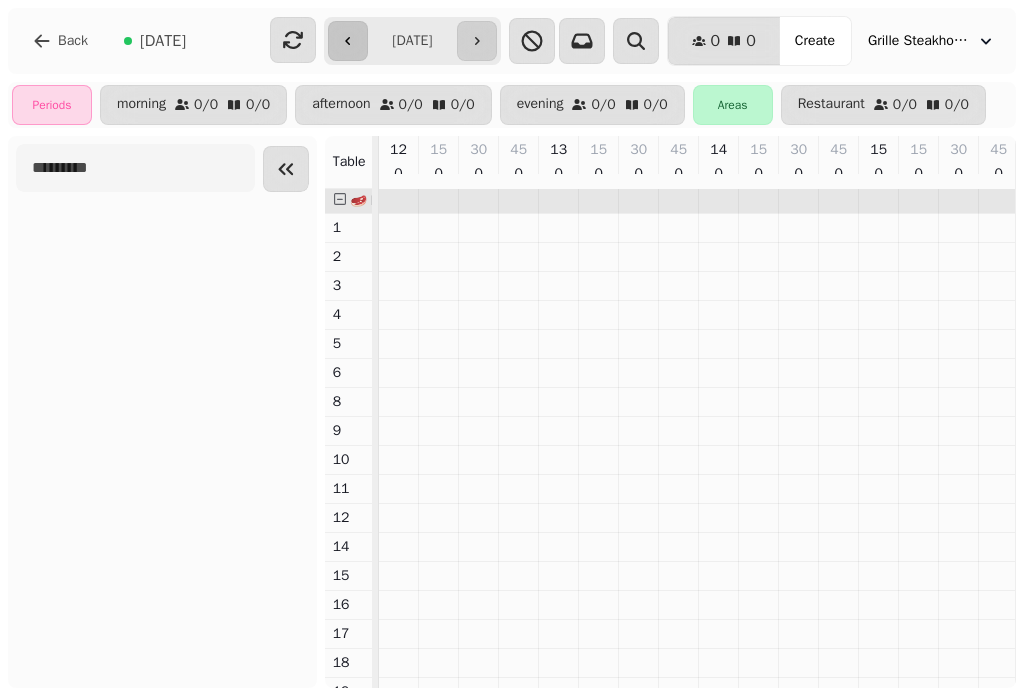 scroll, scrollTop: 0, scrollLeft: 0, axis: both 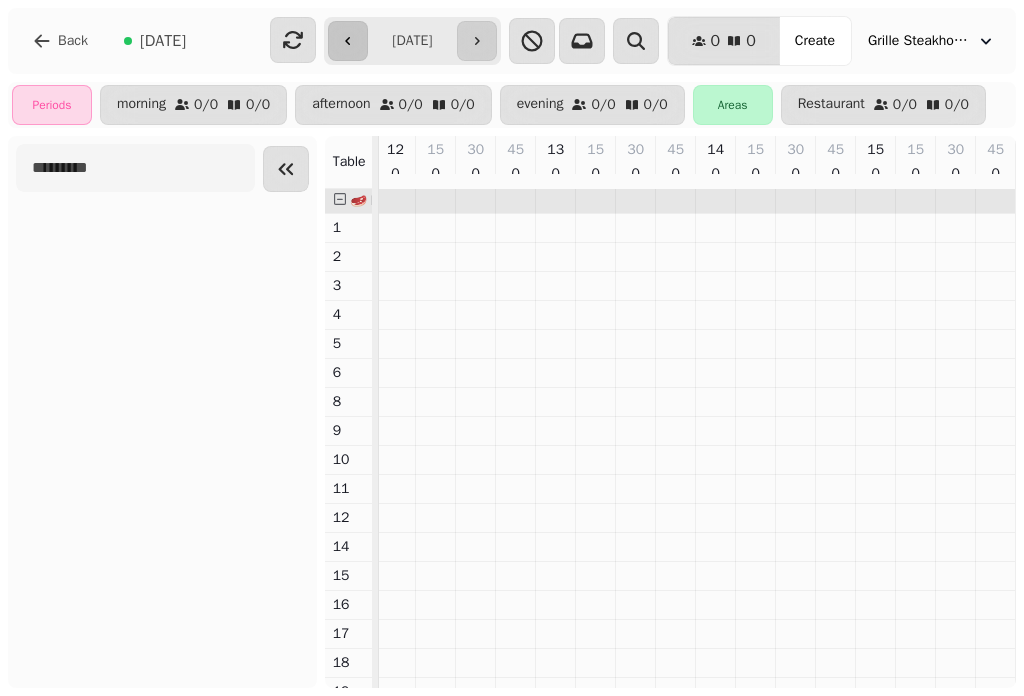 click at bounding box center [348, 41] 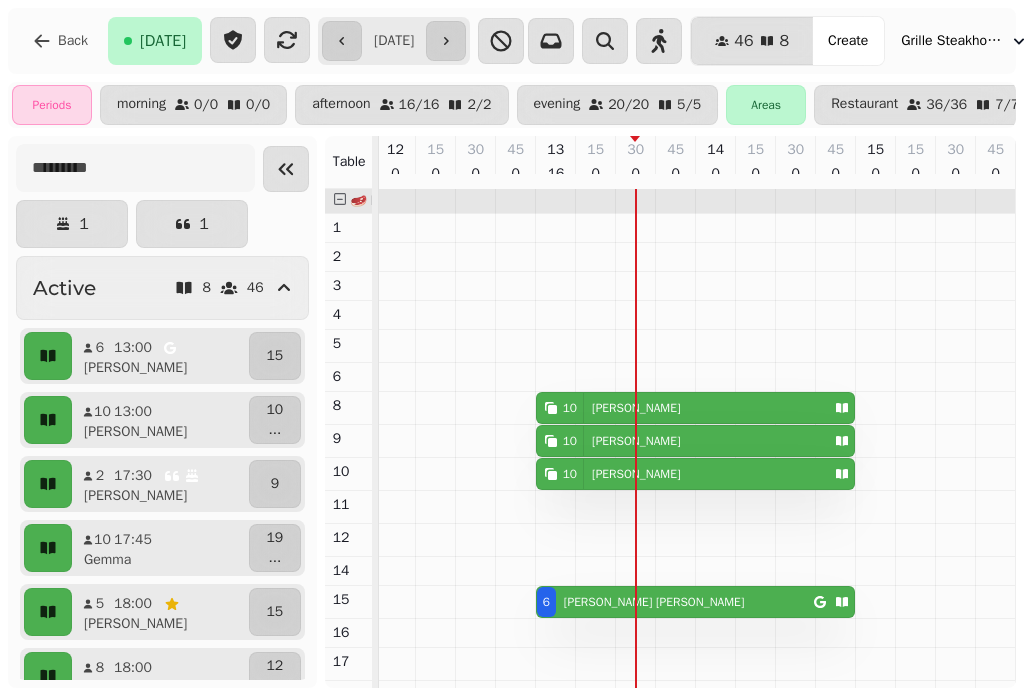 type on "**********" 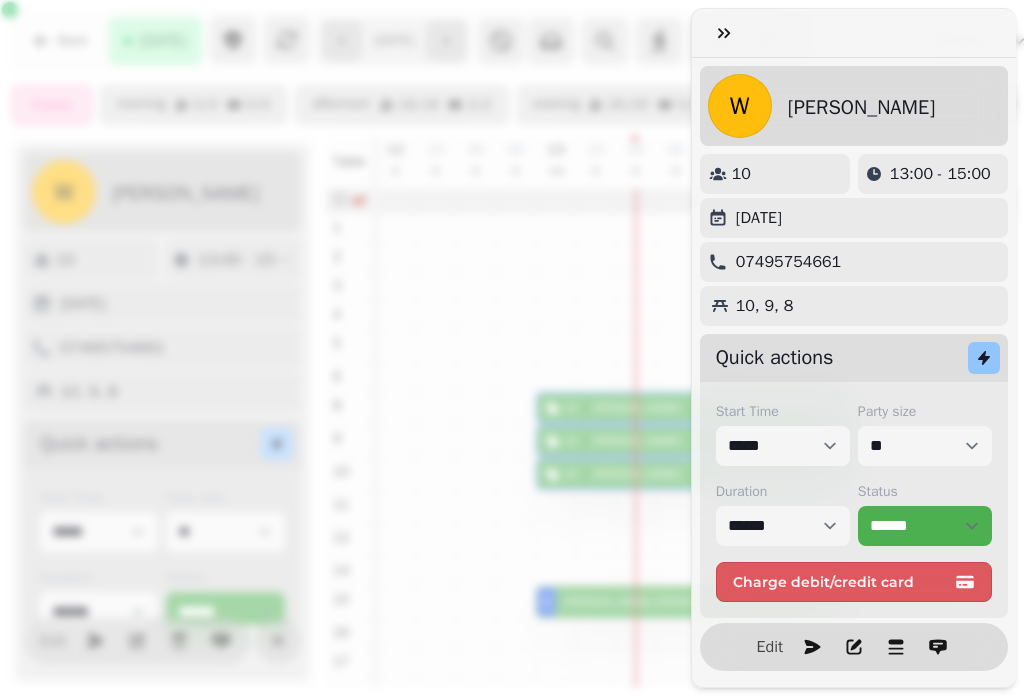 scroll, scrollTop: 0, scrollLeft: 147, axis: horizontal 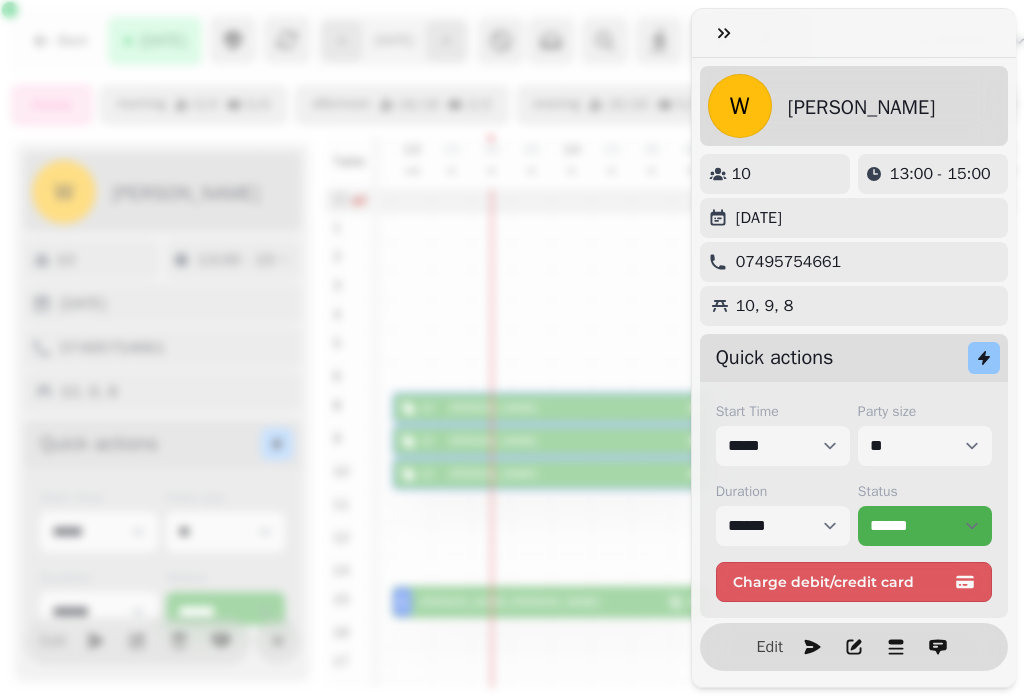 click on "Start Time ***** ***** ***** ***** ***** ***** ***** ***** ***** ***** ***** ***** ***** ***** ***** ***** ***** ***** ***** ***** ***** ***** ***** ***** ***** ***** ***** ***** ***** ***** ***** ***** ***** ***** ***** ***** ***** ***** ***** ***** ***** ***** ***** ***** ***** ***** ***** ***** ***** ***** ***** ***** ***** ***** ***** ***** ***** ***** ***** ***** ***** ***** ***** ***** ***** ***** ***** ***** ***** ***** ***** ***** ***** ***** ***** ***** ***** ***** ***** ***** ***** ***** ***** ***** ***** ***** ***** ***** ***** ***** ***** ***** ***** ***** ***** ***** Party size * * * * * * * * * ** ** ** ** ** ** ** ** ** ** ** ** ** ** ** ** ** ** ** ** ** ** ** ** ** ** ** ** ** ** ** ** ** ** ** ** ** ** ** ** ** ** ** ** ** ** ** ** ** ** ** ** ** ** ** ** ** ** ** ** ** ** ** ** ** ** ** ** ** ** ** ** ** ** ** ** ** ** ** ** ** ** ** ** ** ** ** ** ** ** *** *** *** *** *** *** *** *** *** *** *** *** *** *** *** *** *** *** *** *** *** *** *** *** *** *** *** *** *** *** *** *** *** ***" at bounding box center (854, 502) 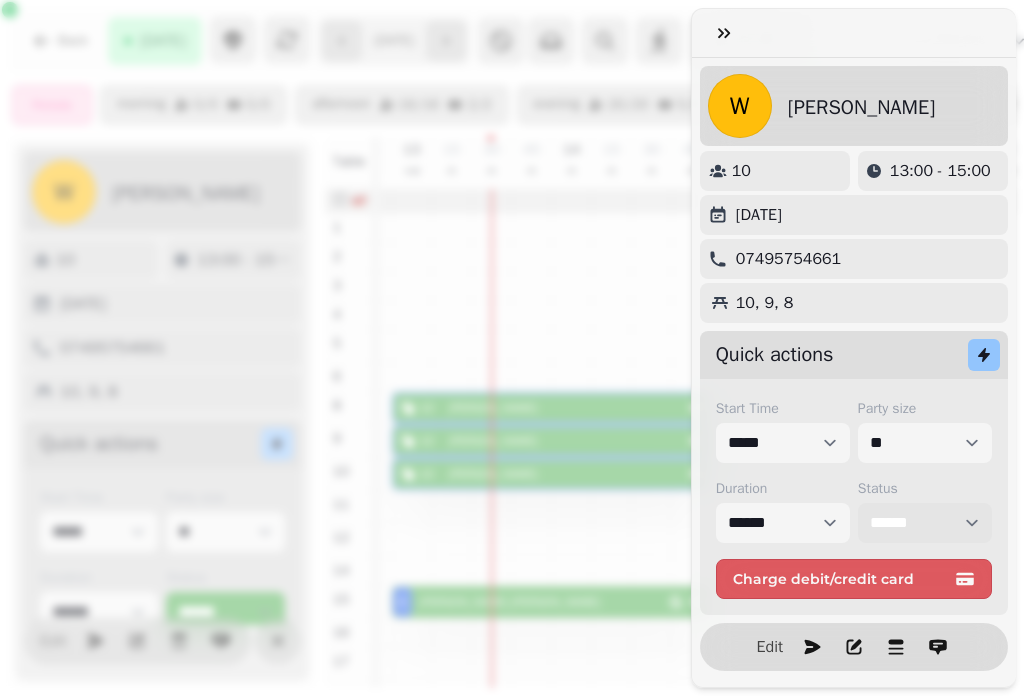 click on "**********" at bounding box center [925, 523] 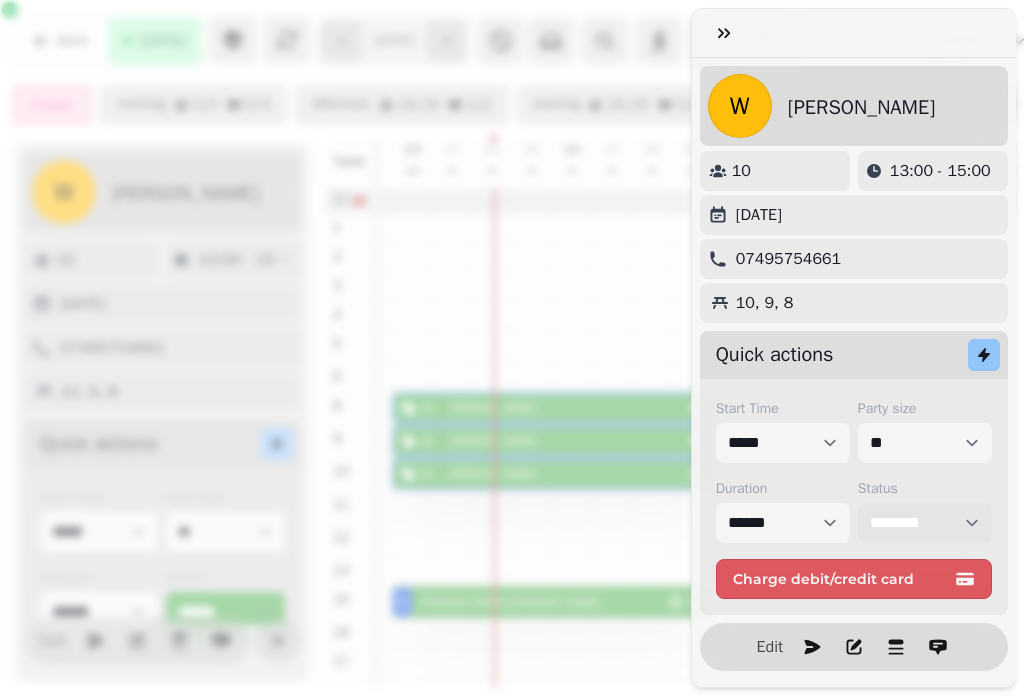 click on "**********" at bounding box center [925, 523] 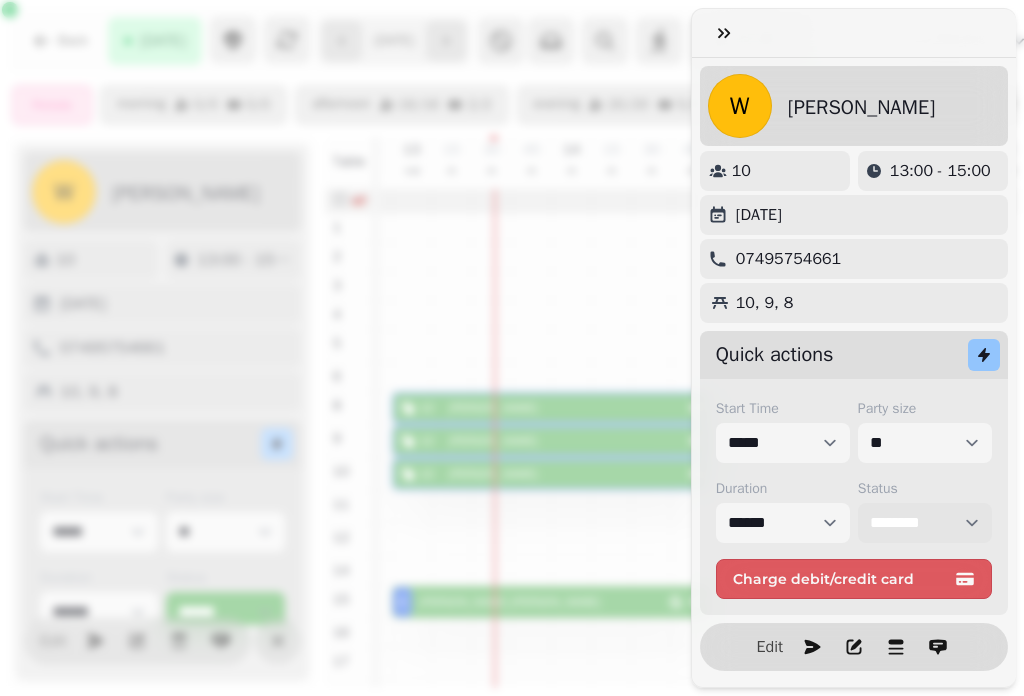 select on "********" 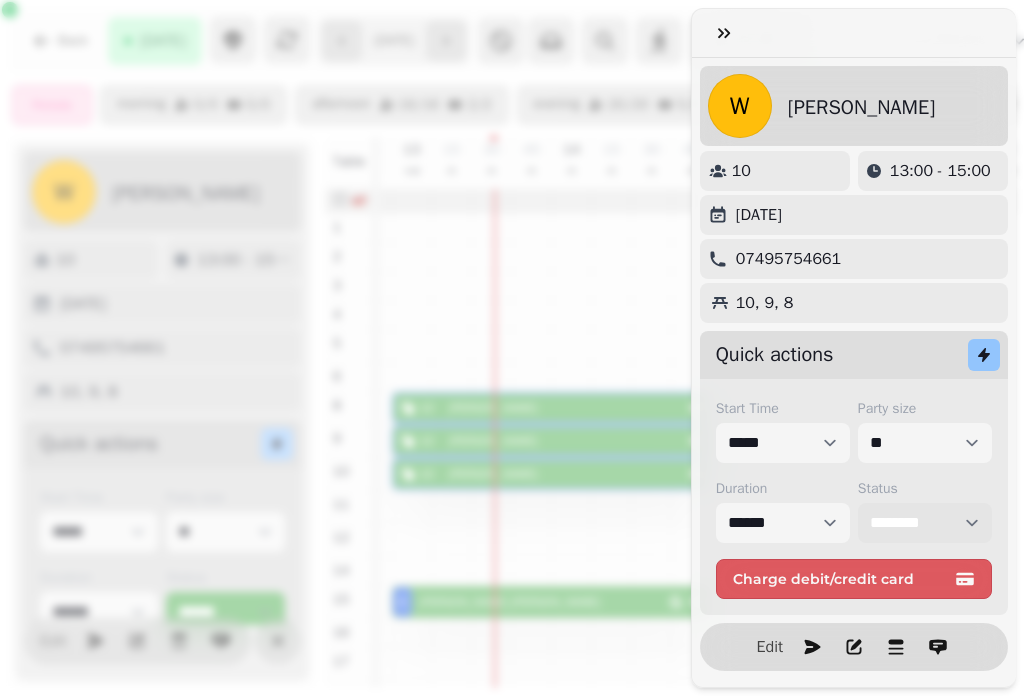 select on "********" 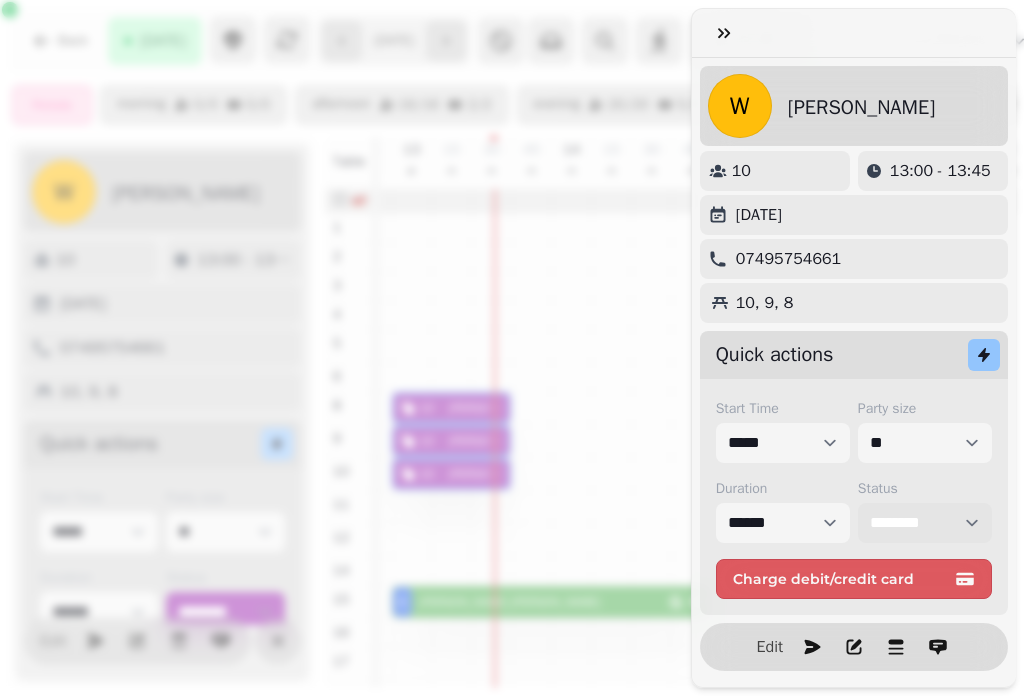 select on "****" 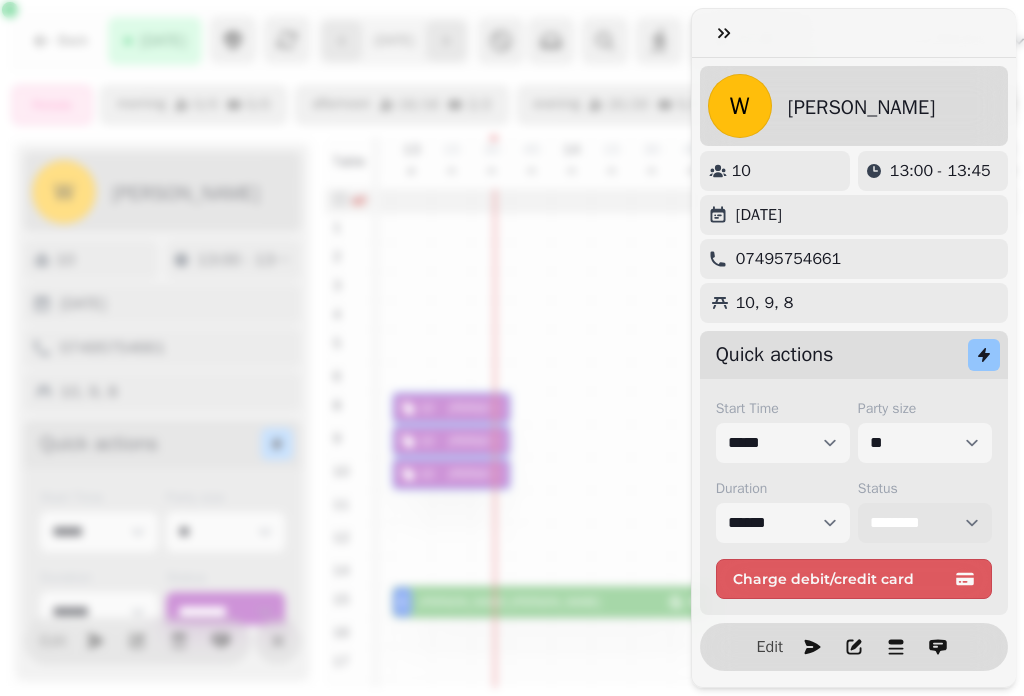 select on "****" 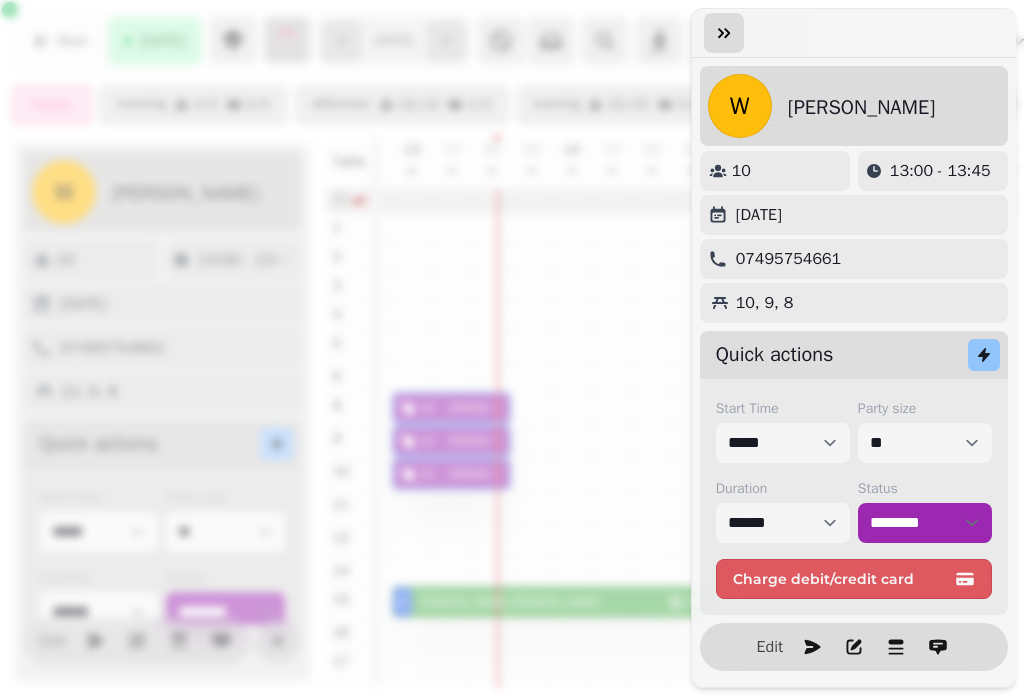 click 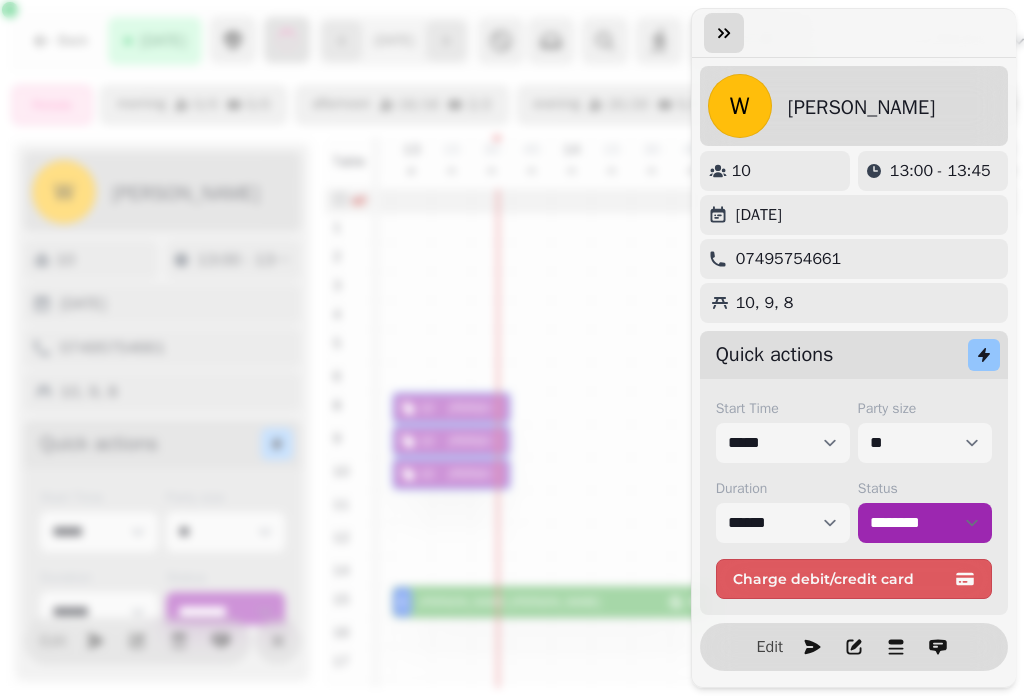 click 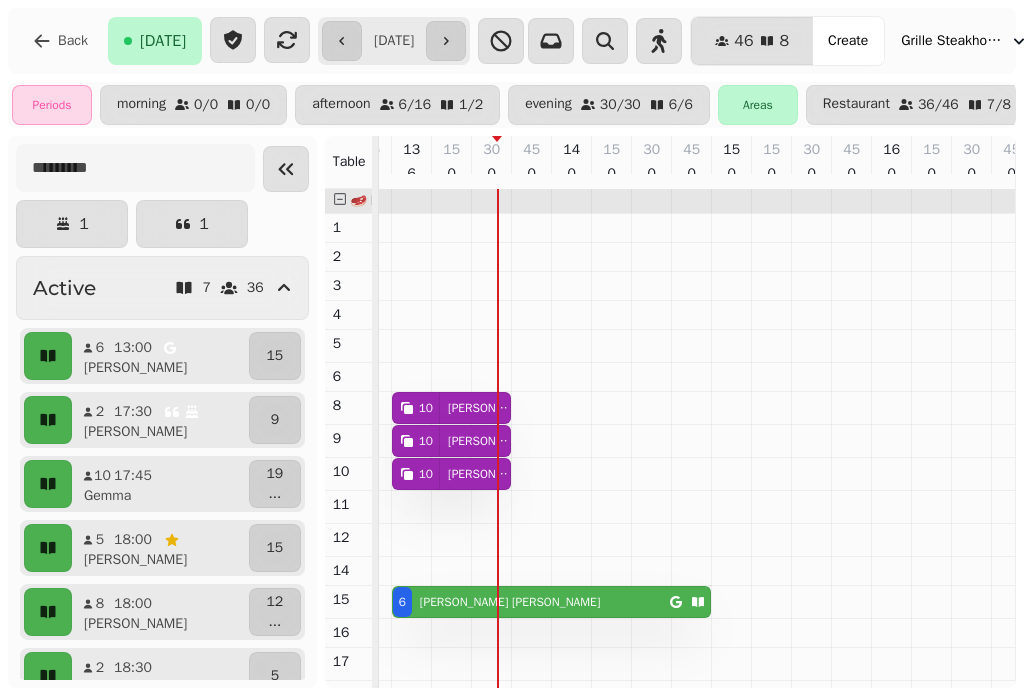 click on "6 [PERSON_NAME]" at bounding box center (531, 602) 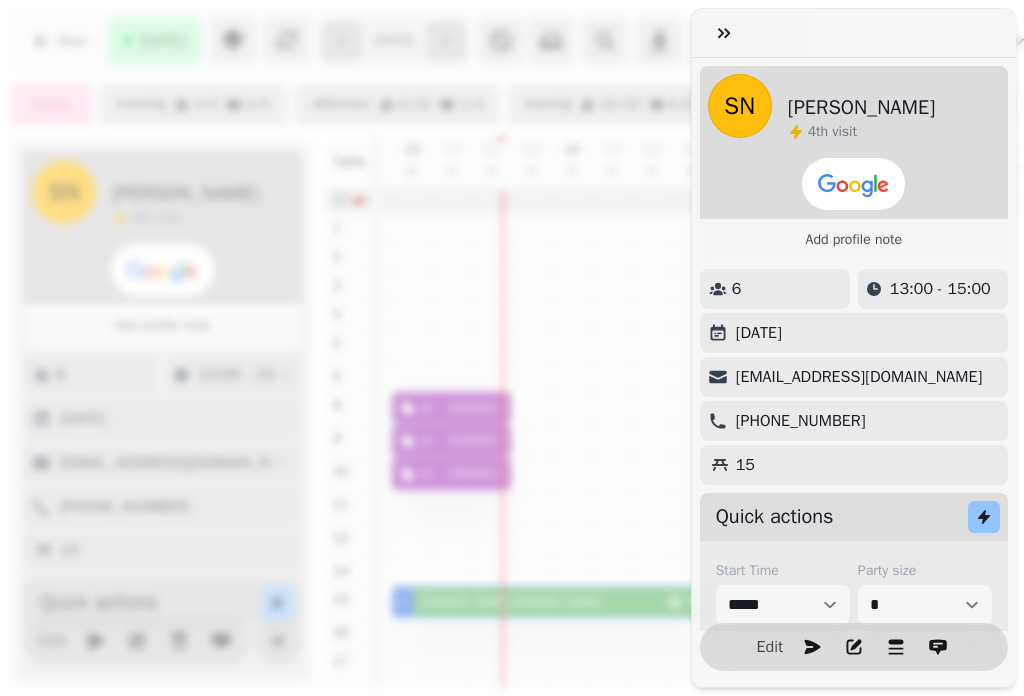 scroll, scrollTop: 177, scrollLeft: 0, axis: vertical 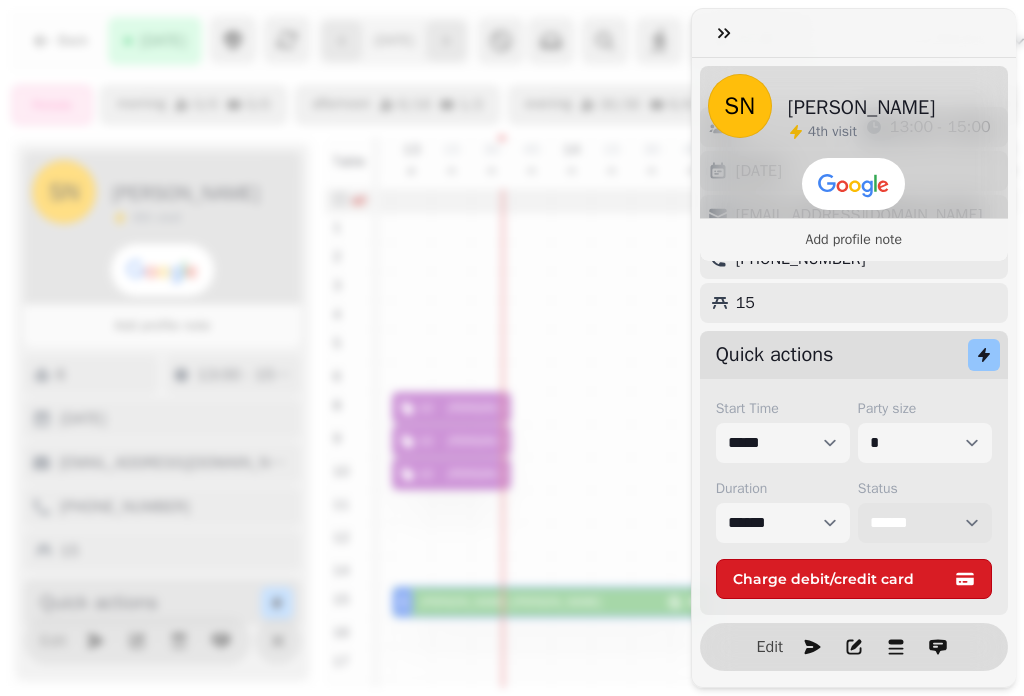 click on "**********" at bounding box center [925, 523] 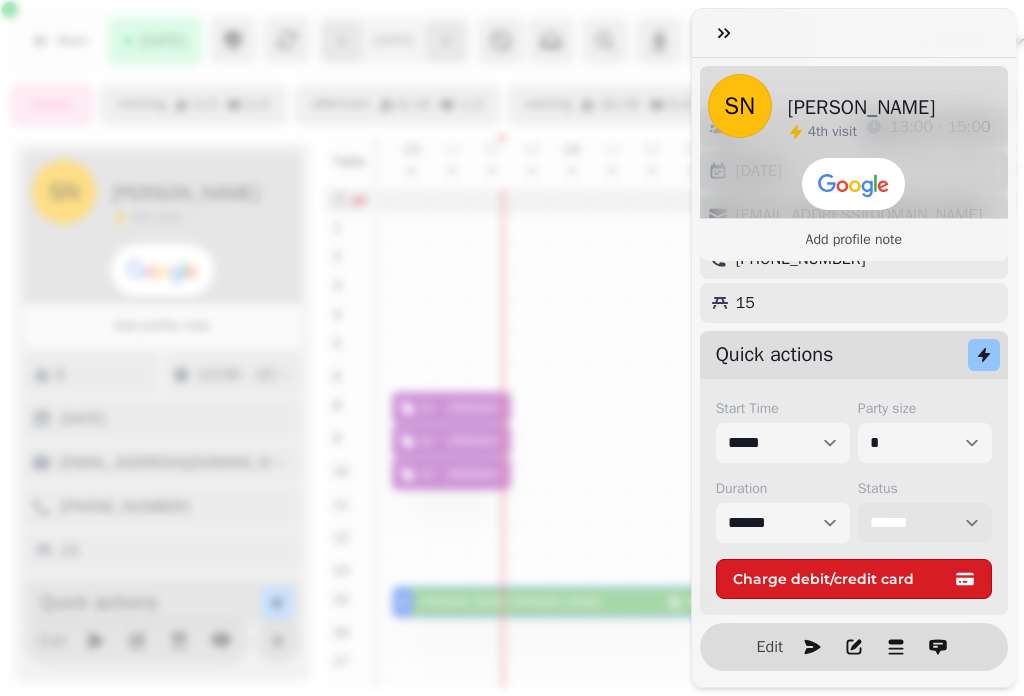 select on "********" 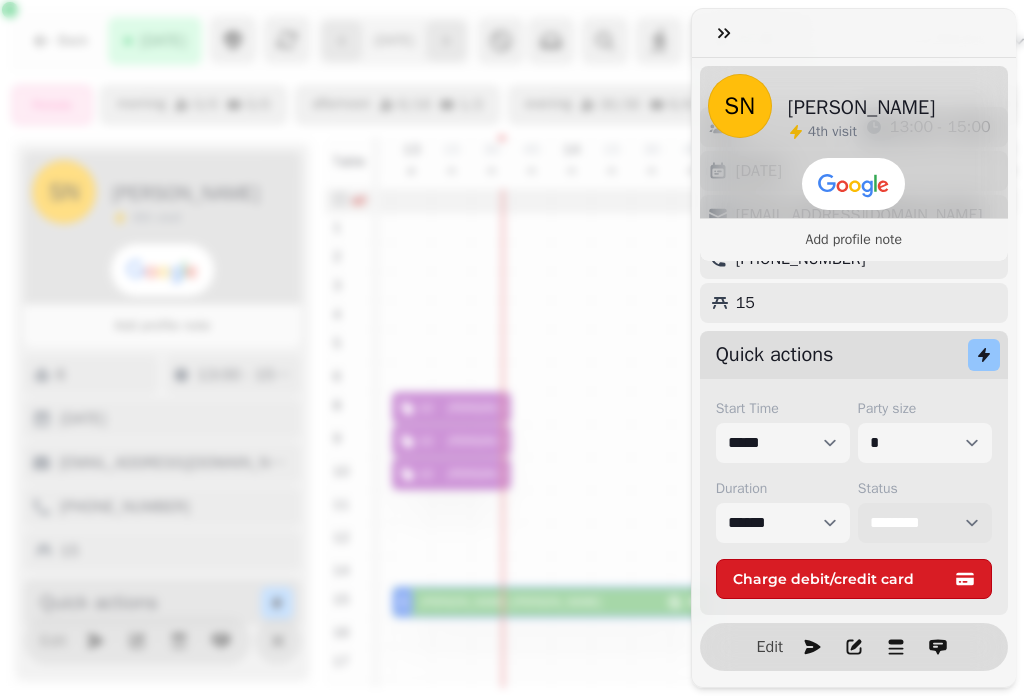 click on "**********" at bounding box center [925, 523] 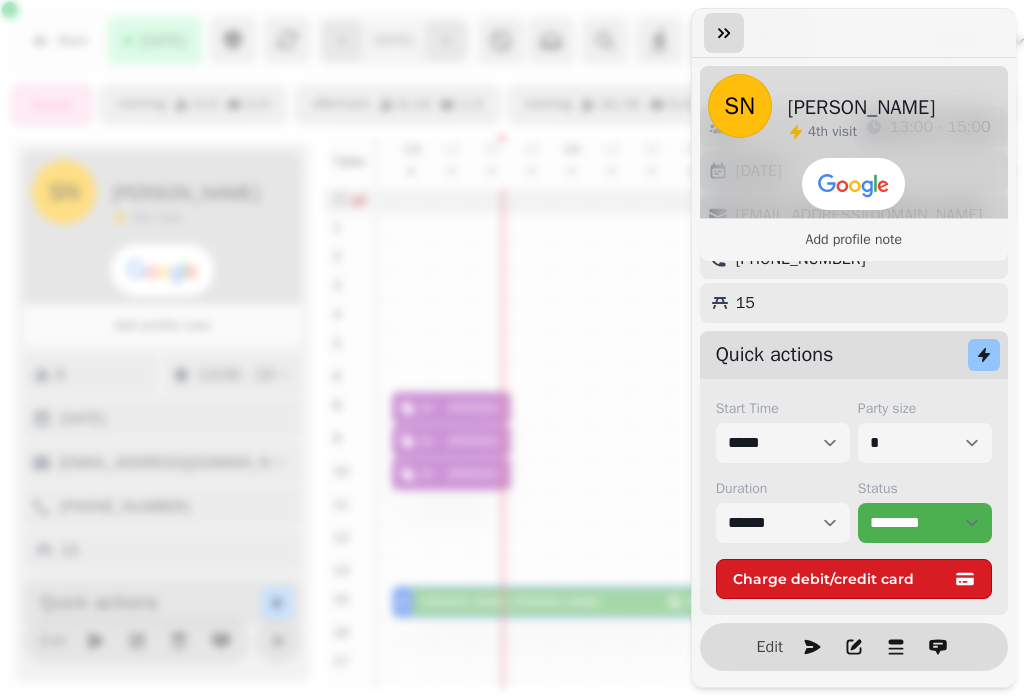 click 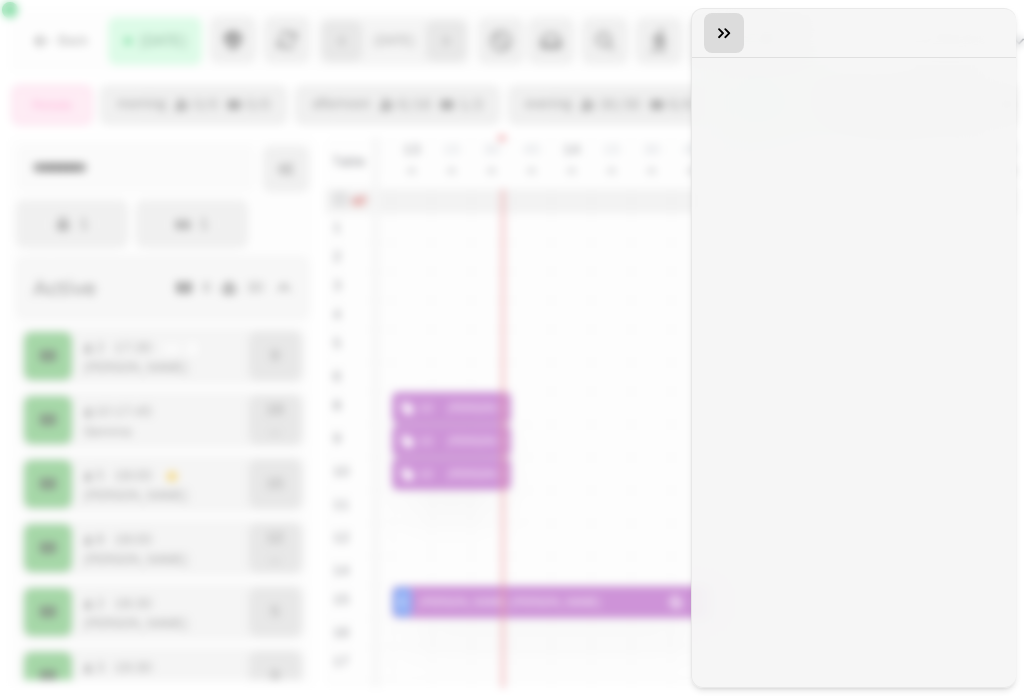click 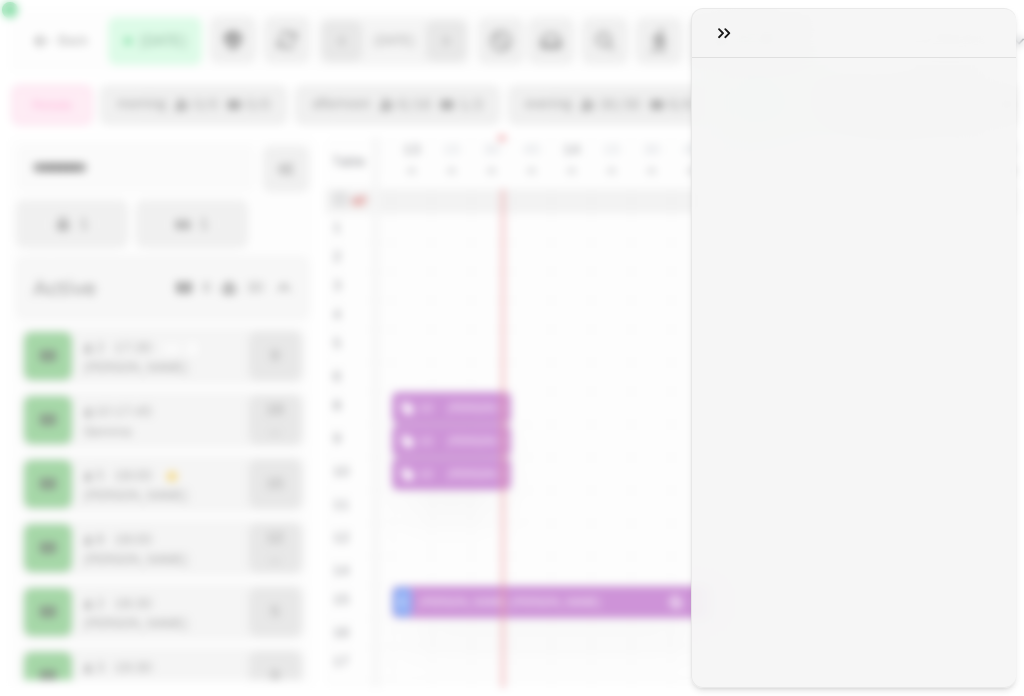 click at bounding box center [512, 364] 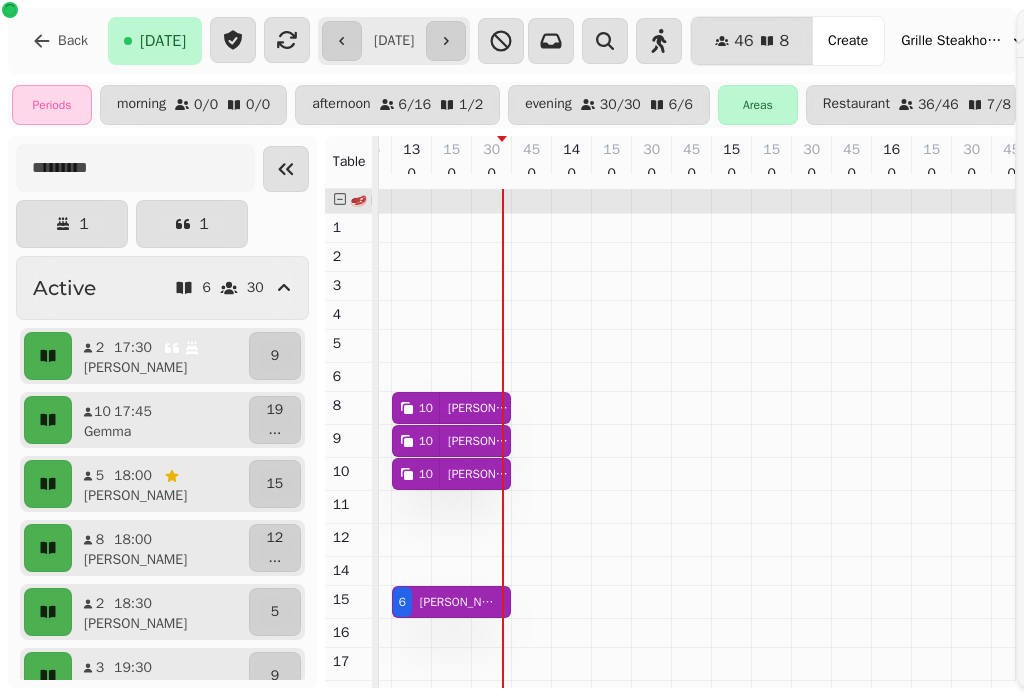click at bounding box center [512, 364] 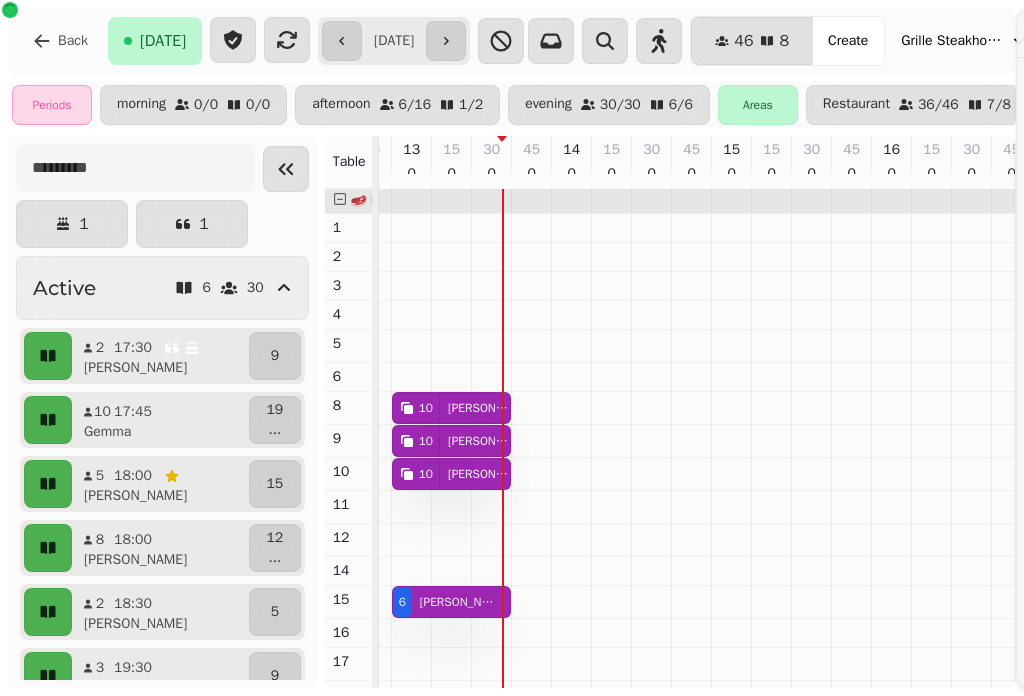 click at bounding box center [512, 364] 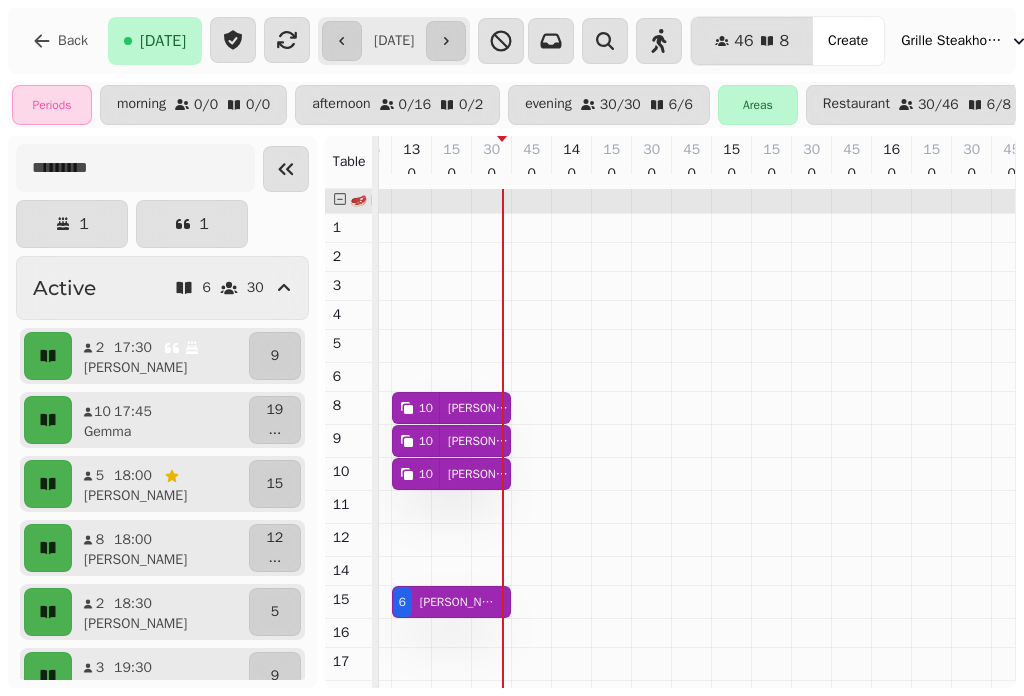 scroll, scrollTop: 0, scrollLeft: 896, axis: horizontal 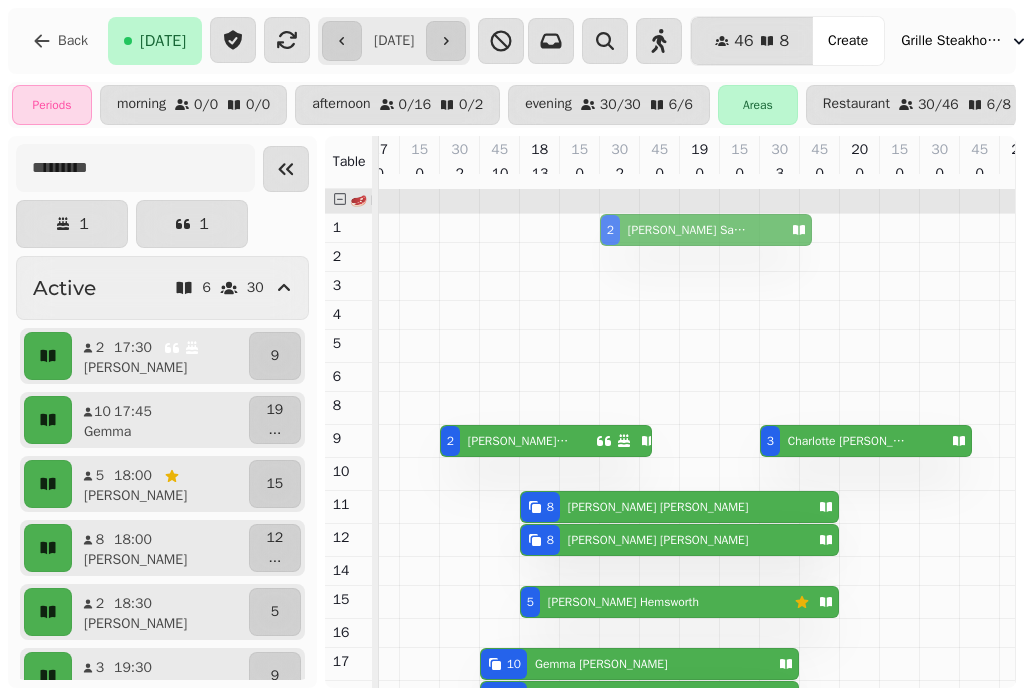 drag, startPoint x: 650, startPoint y: 355, endPoint x: 645, endPoint y: 245, distance: 110.11358 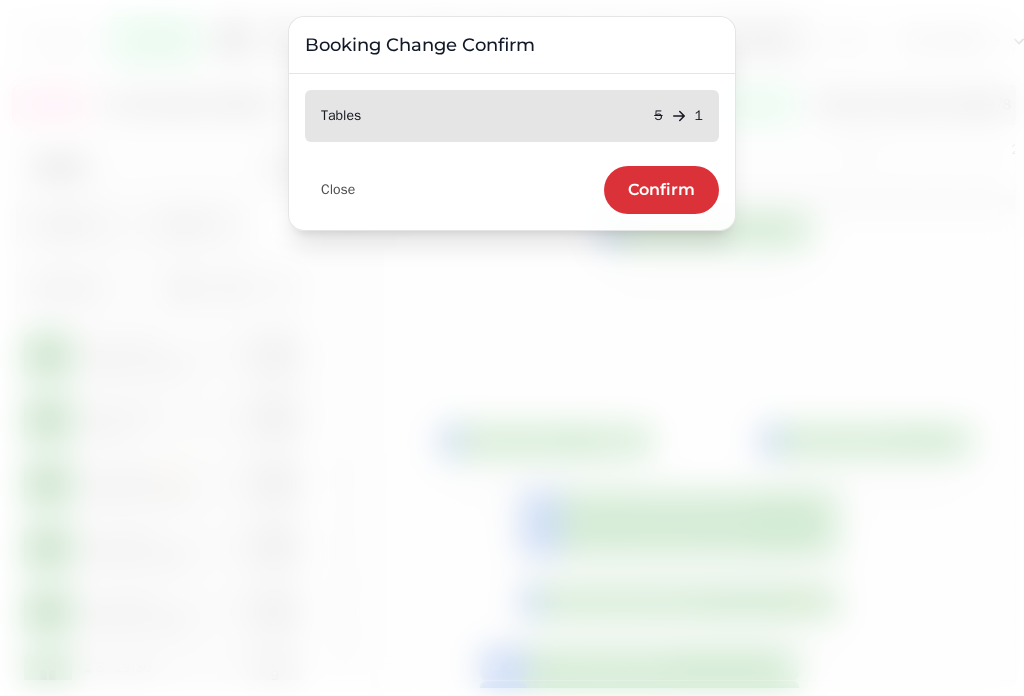 click on "Confirm" at bounding box center (661, 190) 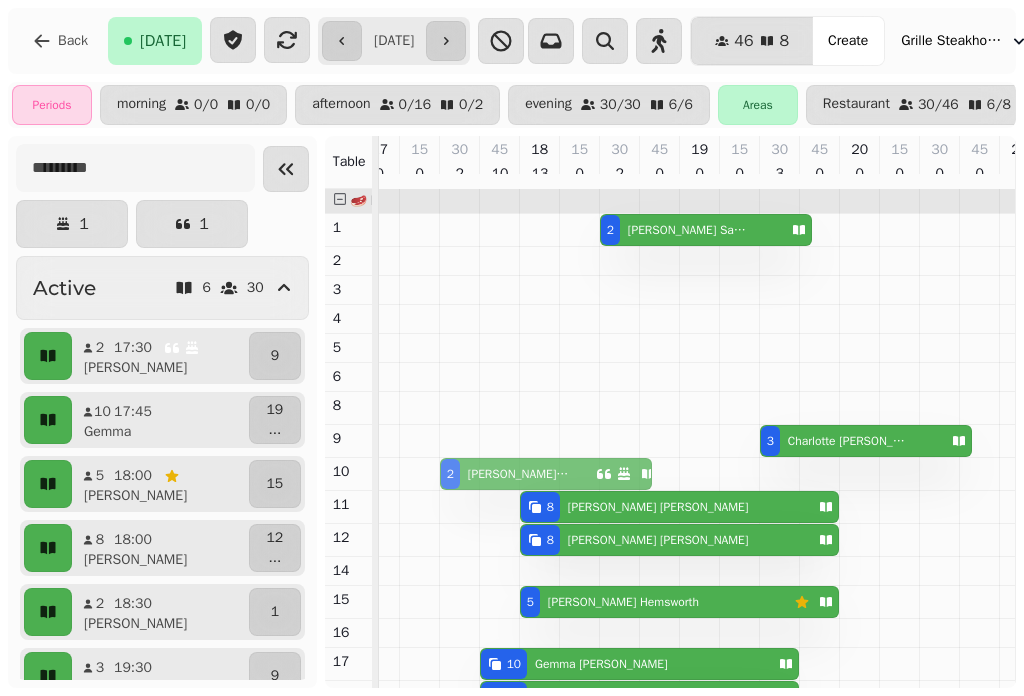 drag, startPoint x: 562, startPoint y: 454, endPoint x: 561, endPoint y: 476, distance: 22.022715 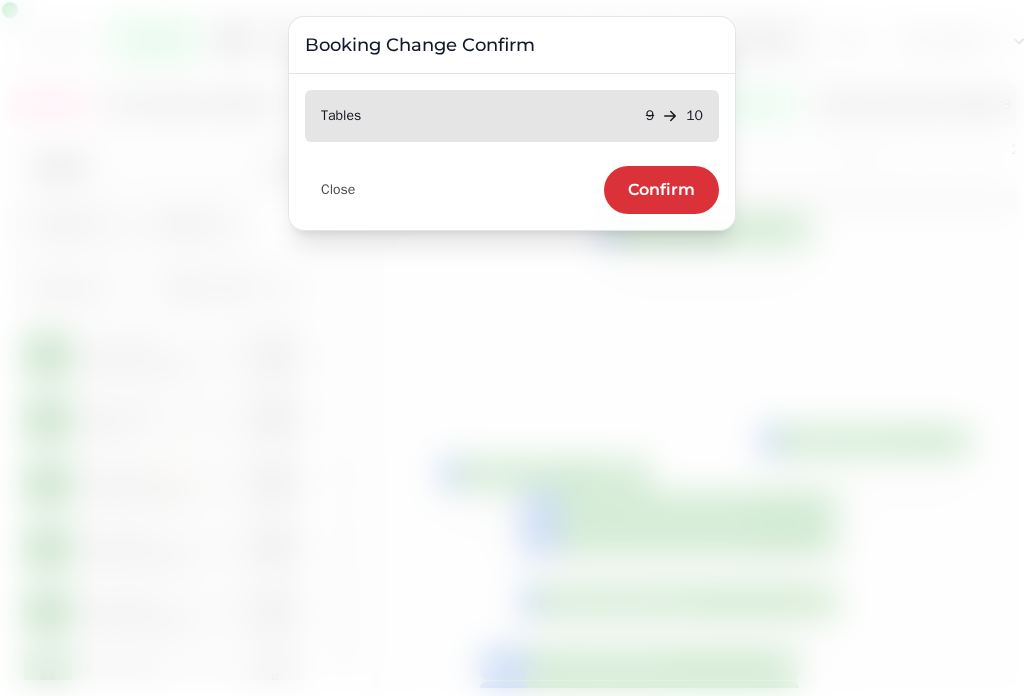 click on "Confirm" at bounding box center (661, 190) 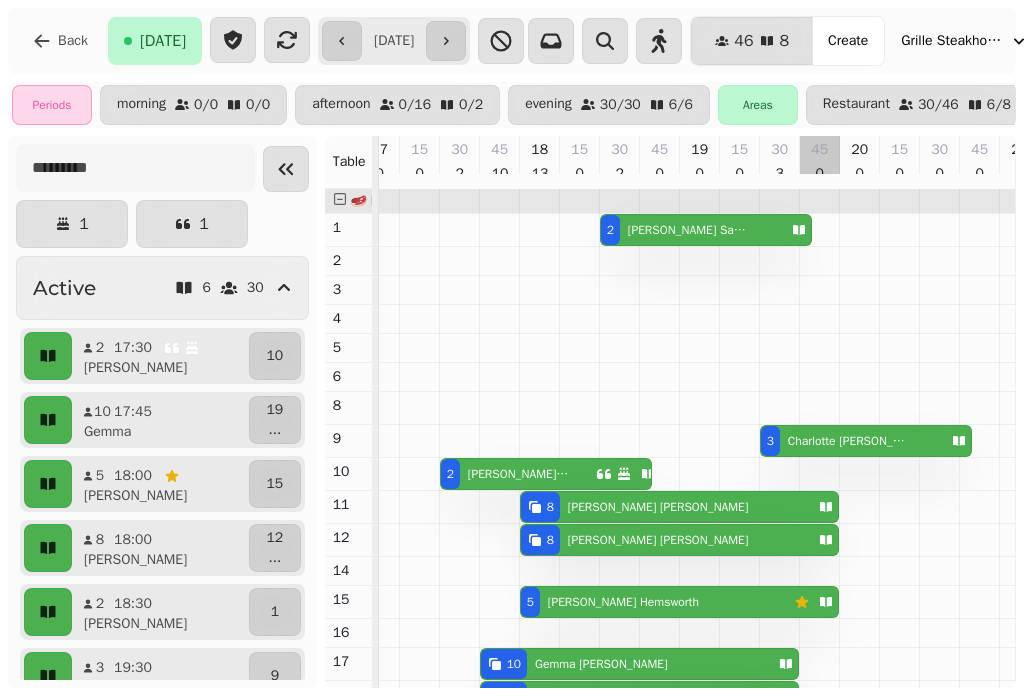 scroll, scrollTop: 100, scrollLeft: 819, axis: both 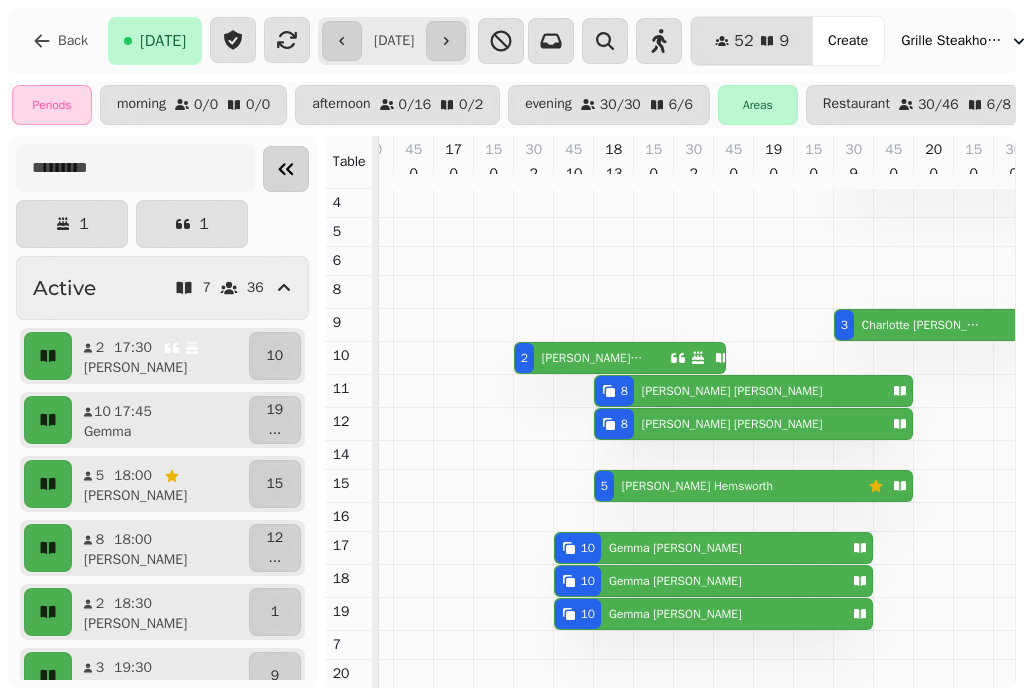 click 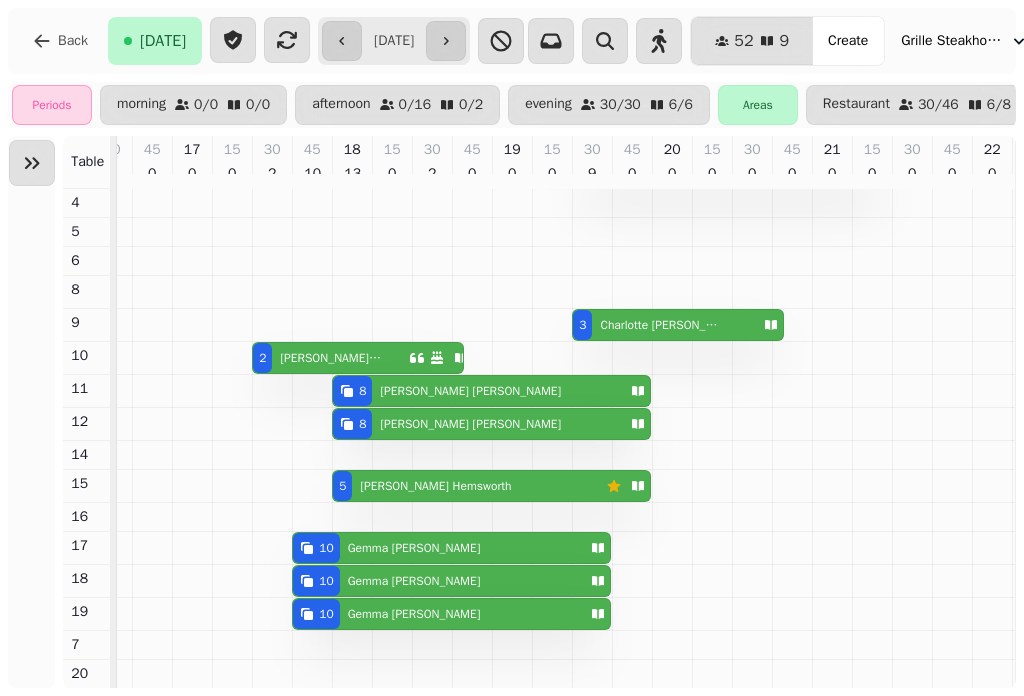 scroll, scrollTop: 120, scrollLeft: 957, axis: both 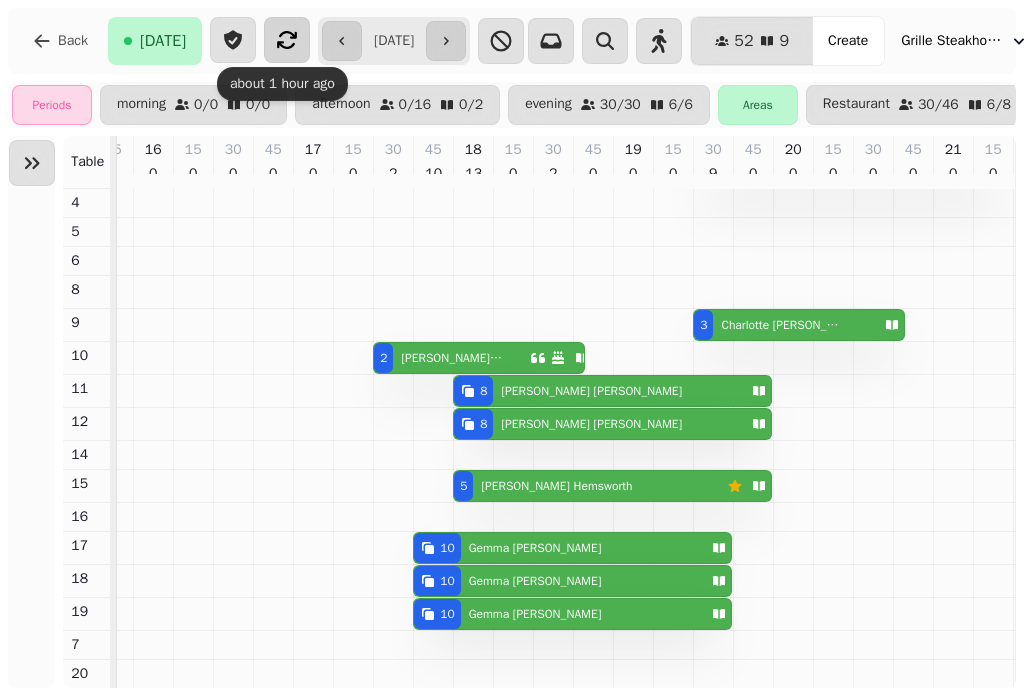 click 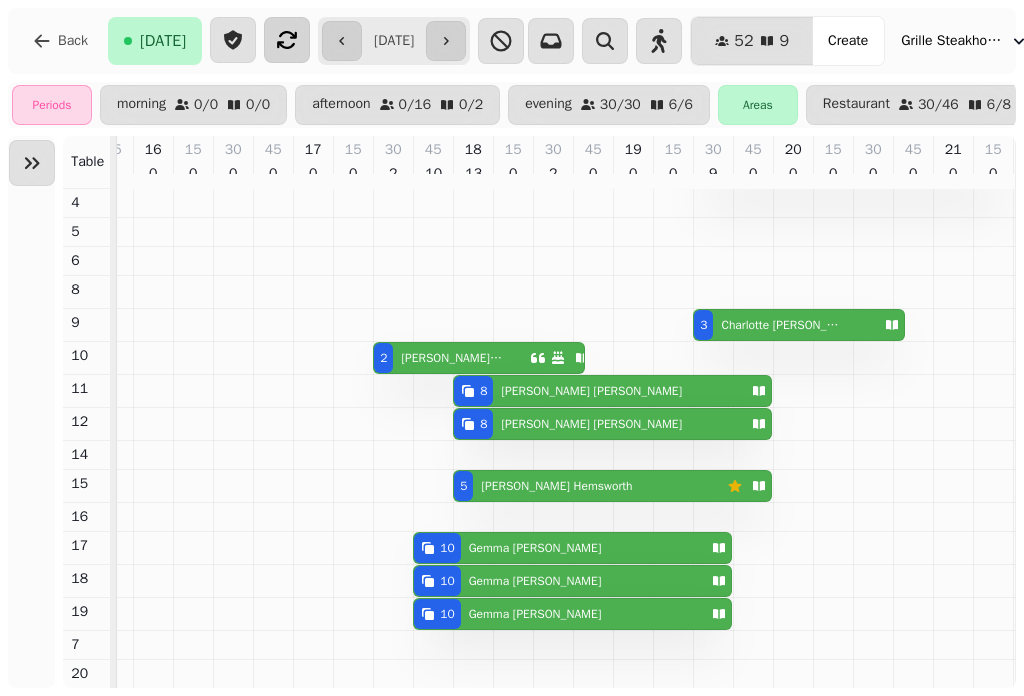 click on "Grille Steakhouse" at bounding box center (951, 41) 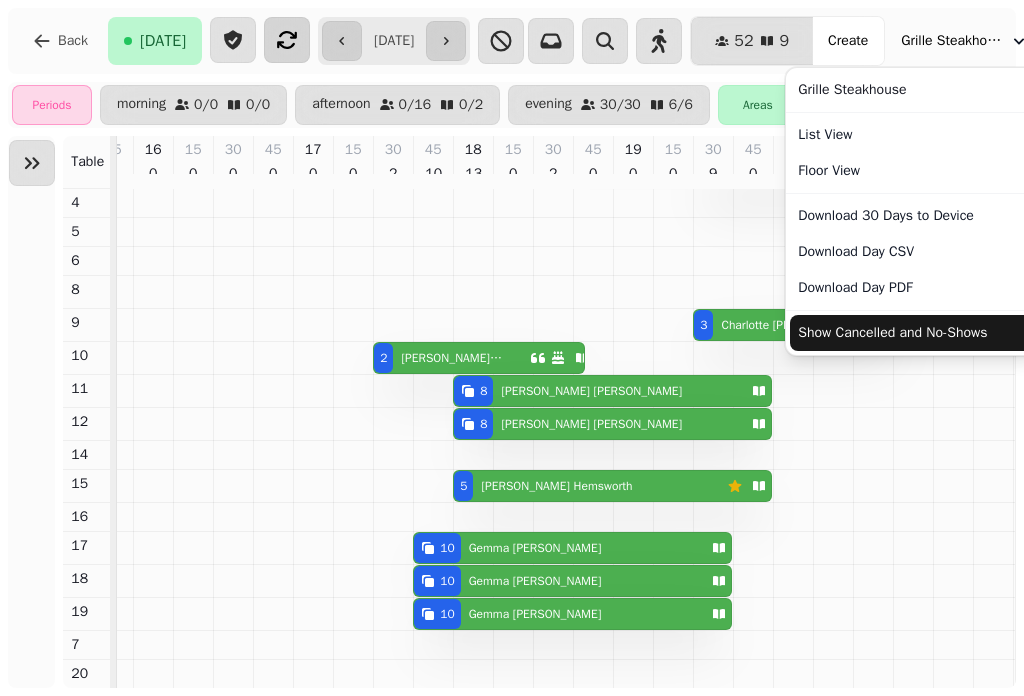 click on "Show Cancelled and No-Shows" at bounding box center [913, 333] 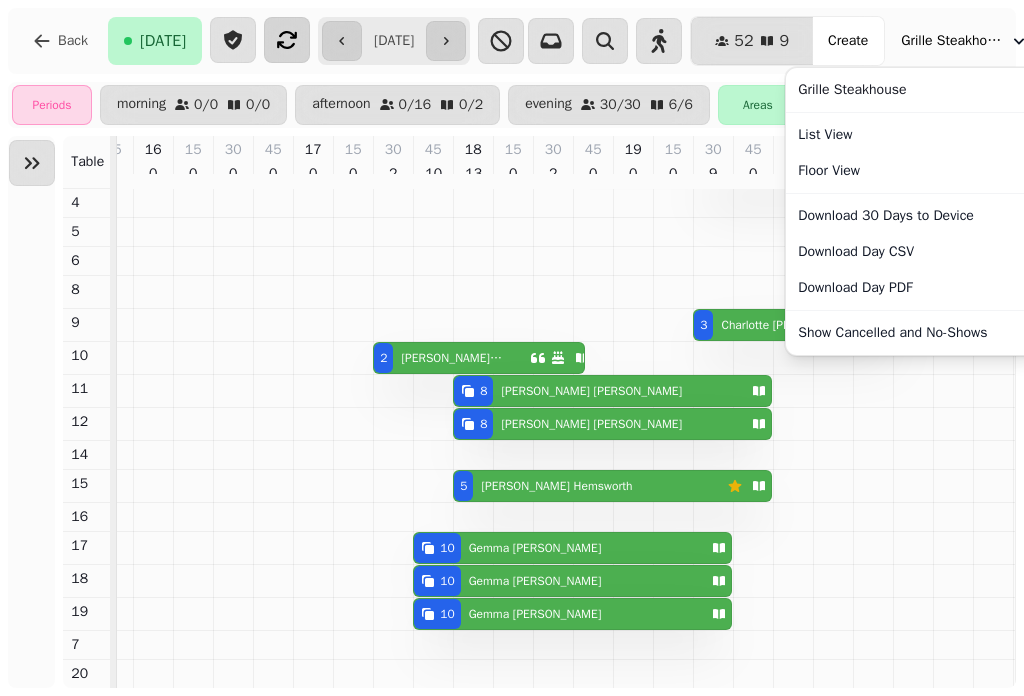 scroll, scrollTop: 0, scrollLeft: 78, axis: horizontal 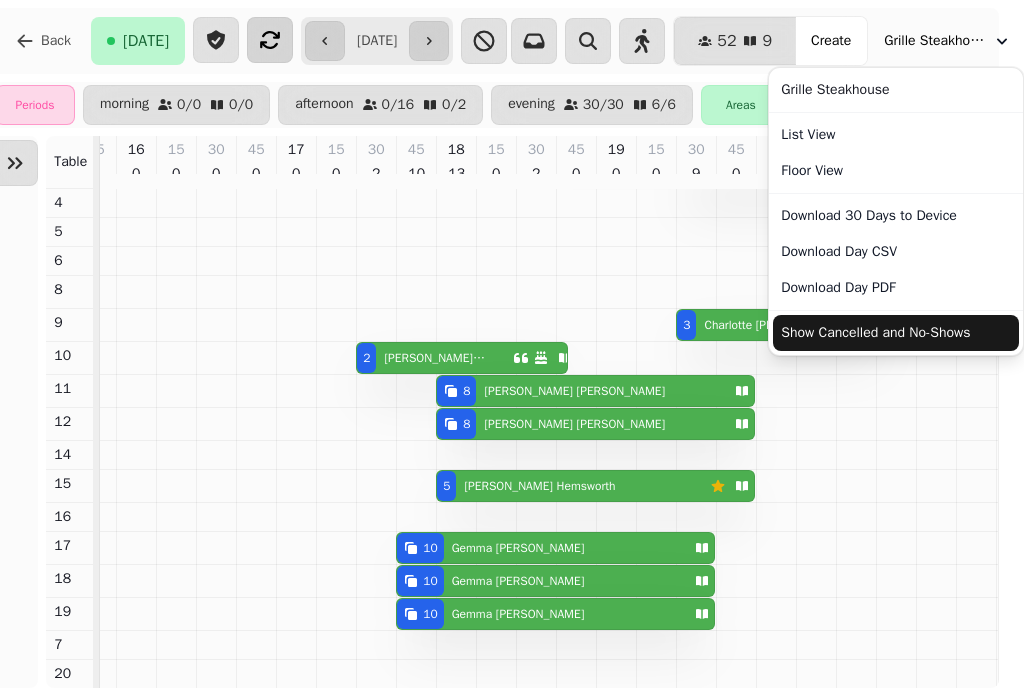 click on "Grille Steakhouse" at bounding box center [934, 41] 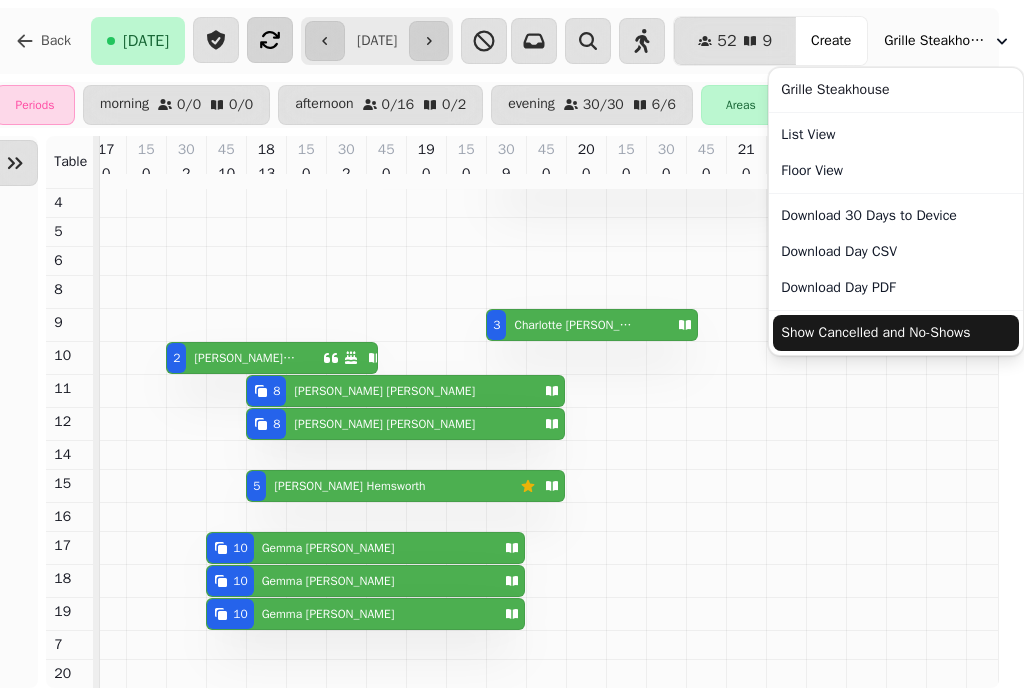 scroll, scrollTop: 120, scrollLeft: 957, axis: both 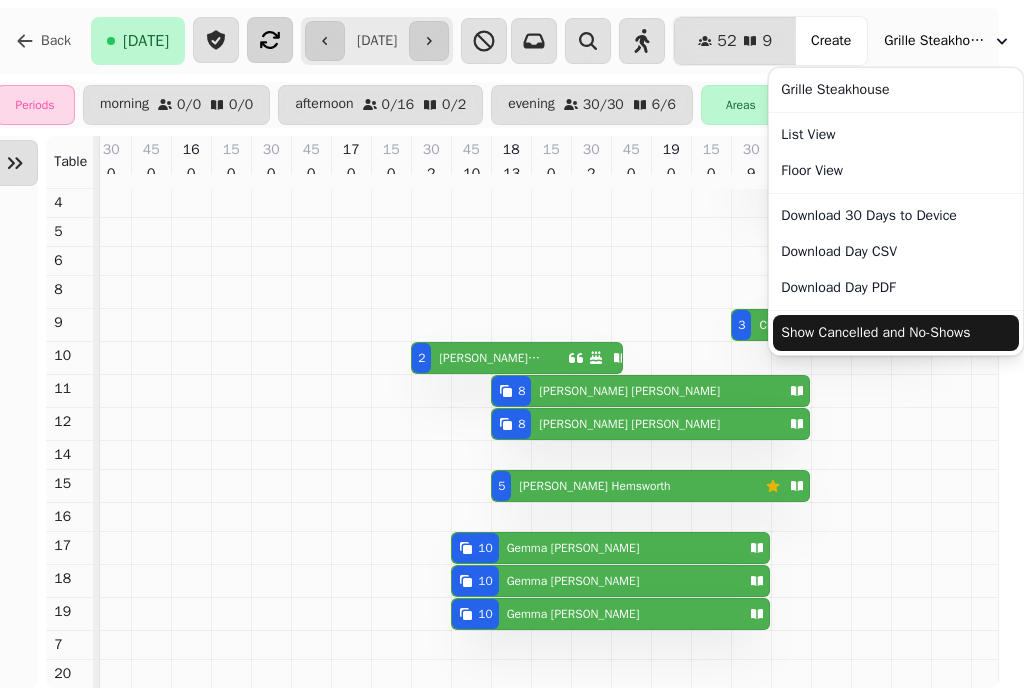 drag, startPoint x: 675, startPoint y: 676, endPoint x: 661, endPoint y: 712, distance: 38.626415 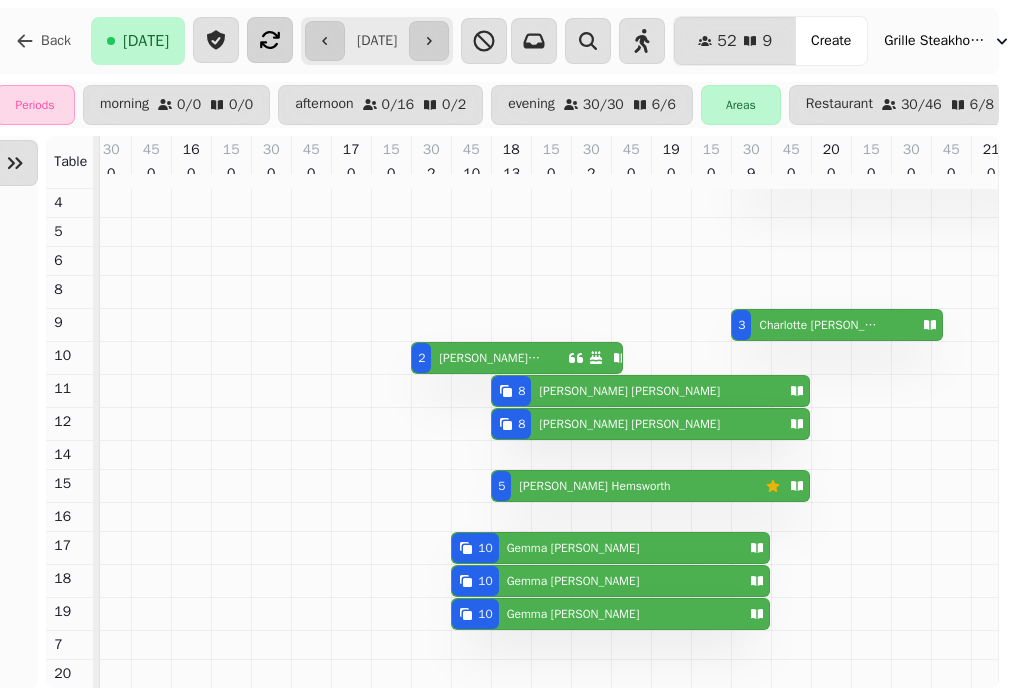 scroll, scrollTop: 120, scrollLeft: 594, axis: both 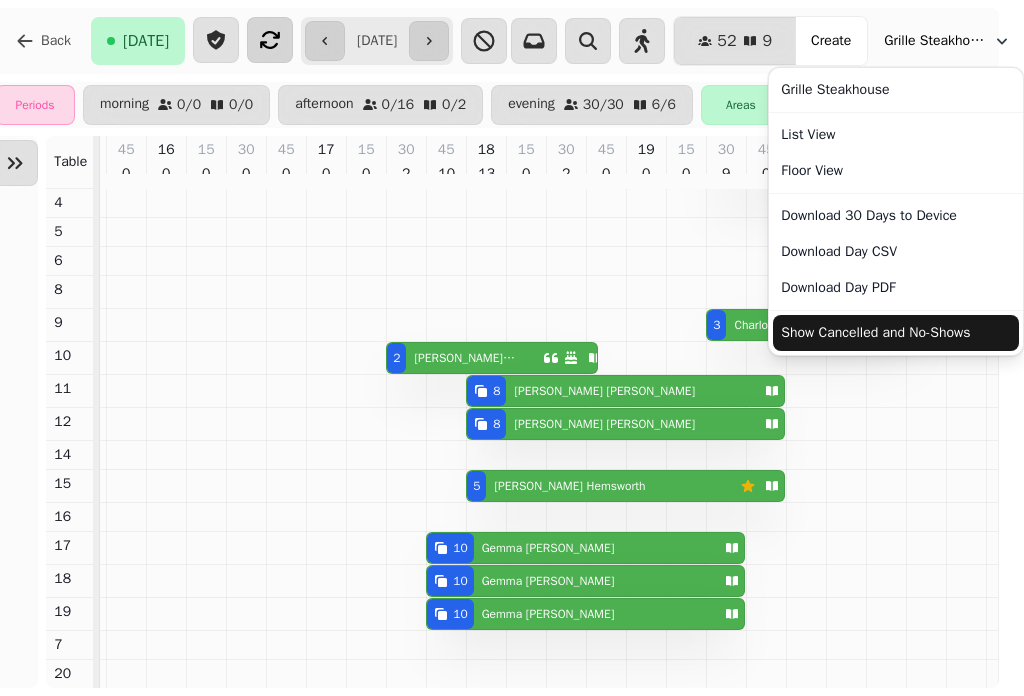 click 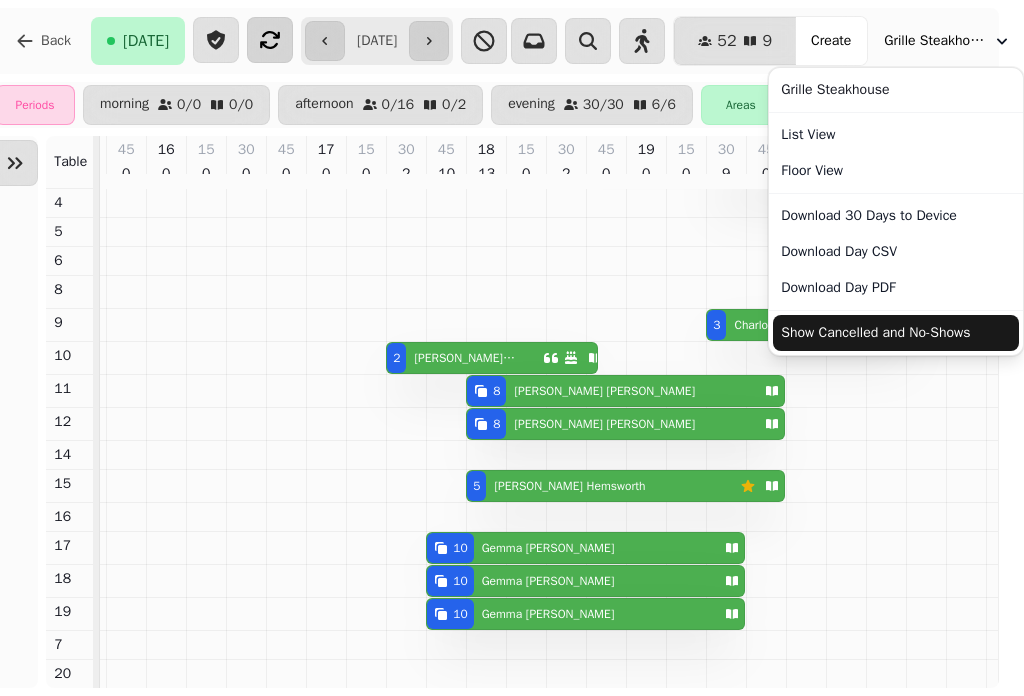 click on "Show Cancelled and No-Shows" at bounding box center [896, 333] 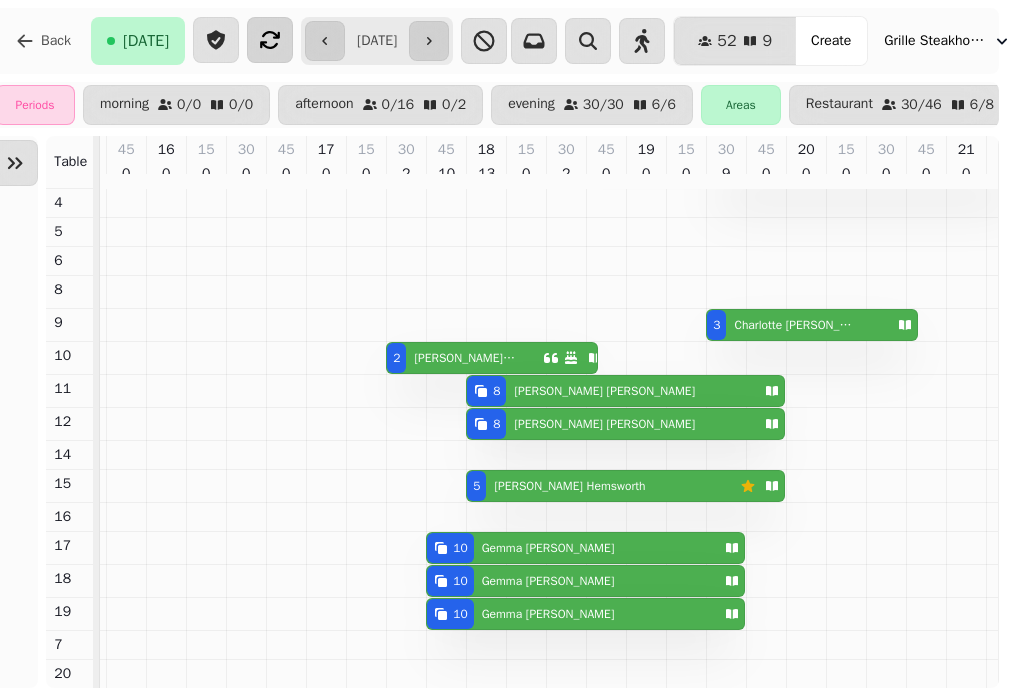 click on "Grille Steakhouse" at bounding box center (948, 41) 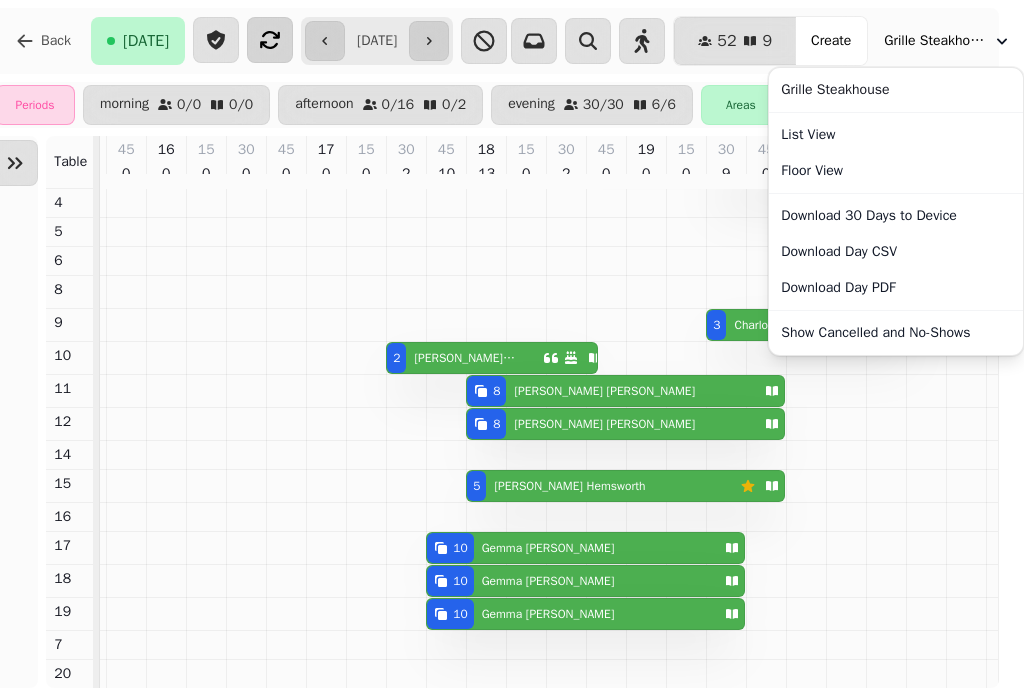 click on "**********" at bounding box center (512, 348) 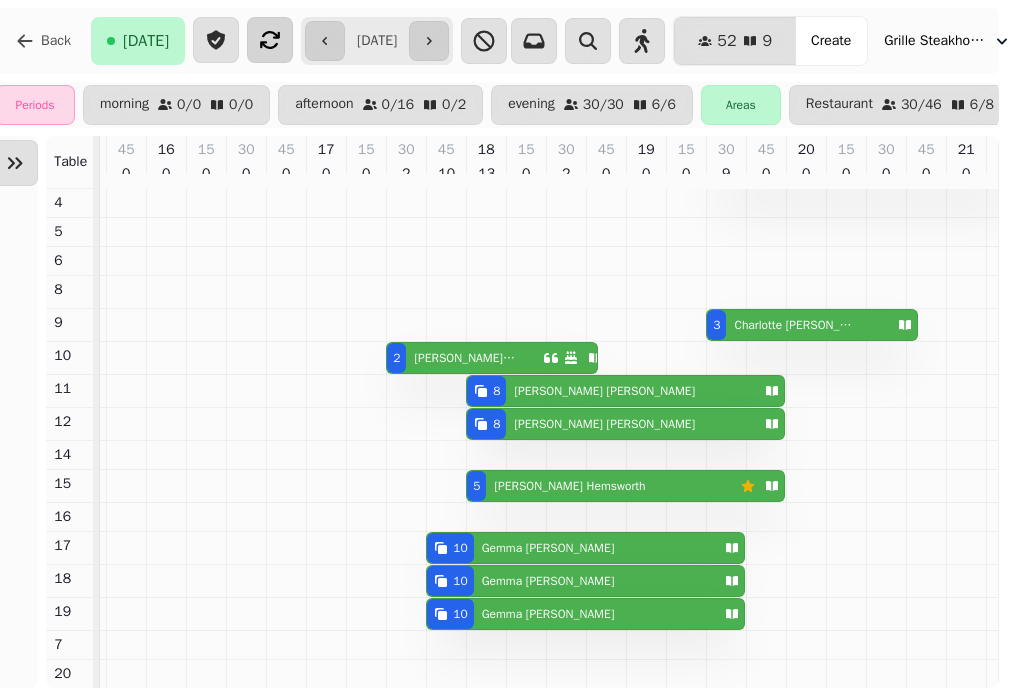 scroll, scrollTop: 120, scrollLeft: 750, axis: both 